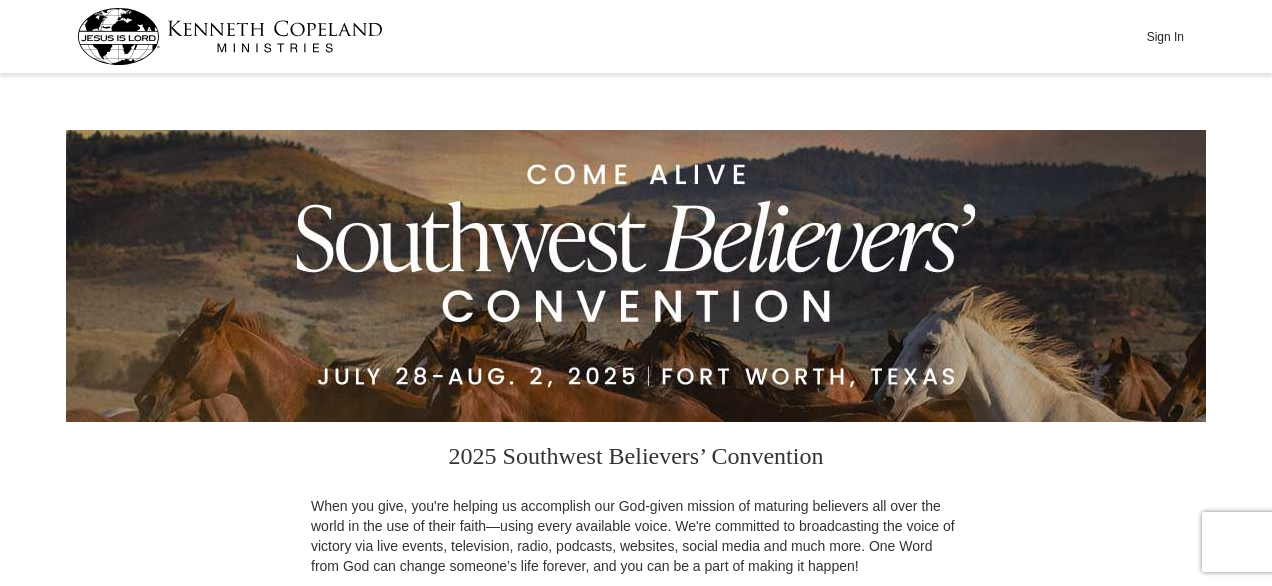 scroll, scrollTop: 0, scrollLeft: 0, axis: both 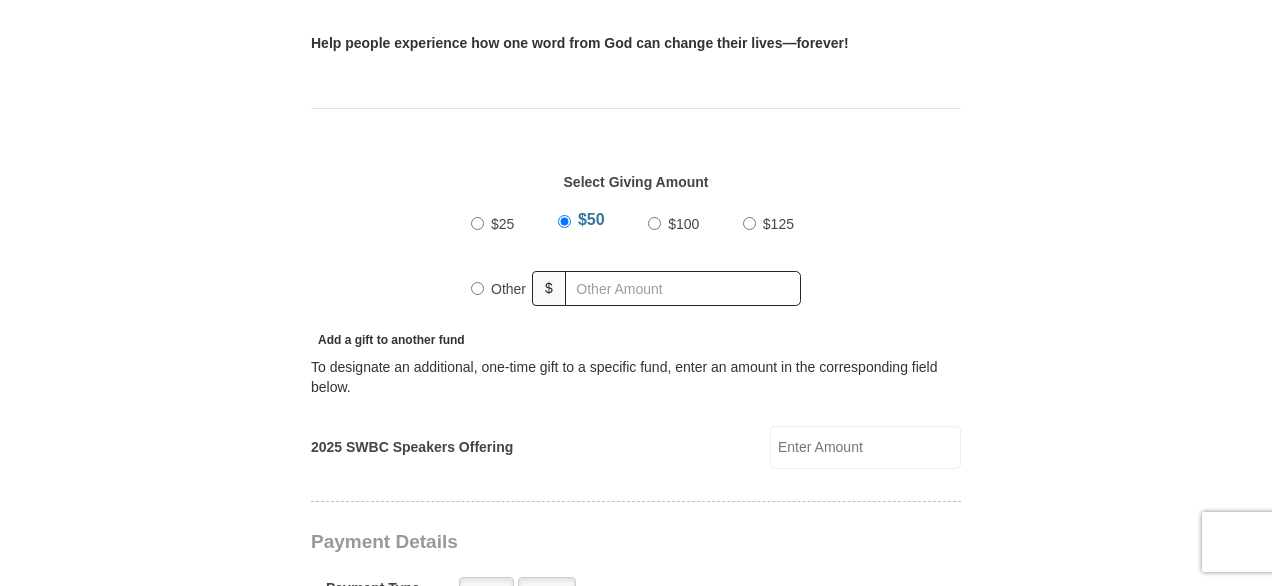 click on "$50" at bounding box center (564, 221) 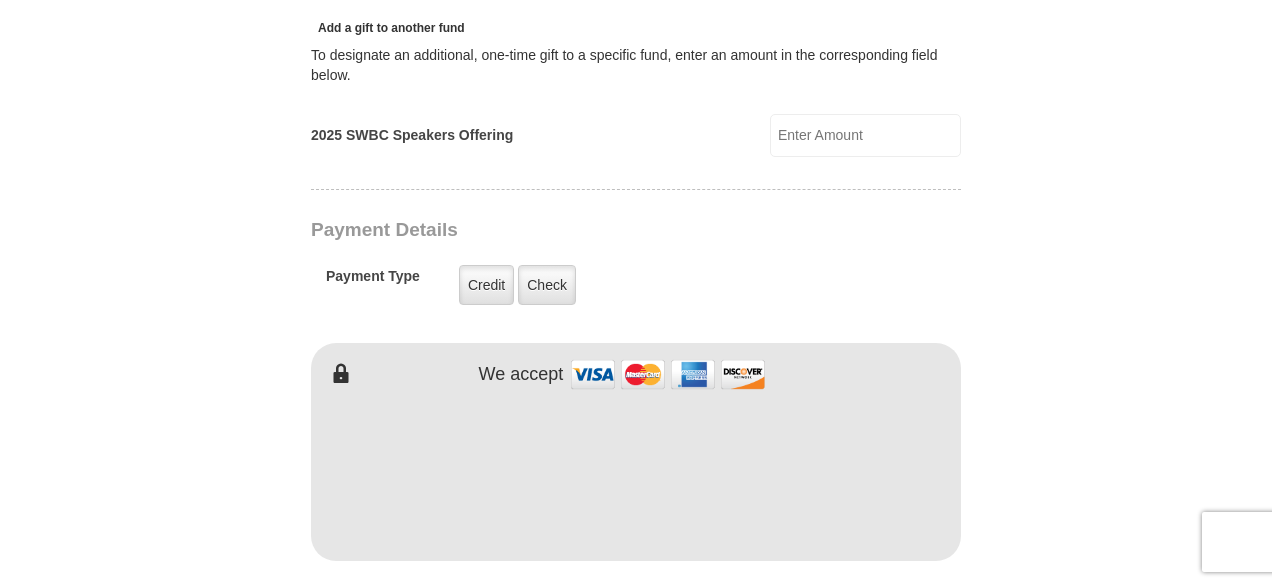scroll, scrollTop: 911, scrollLeft: 0, axis: vertical 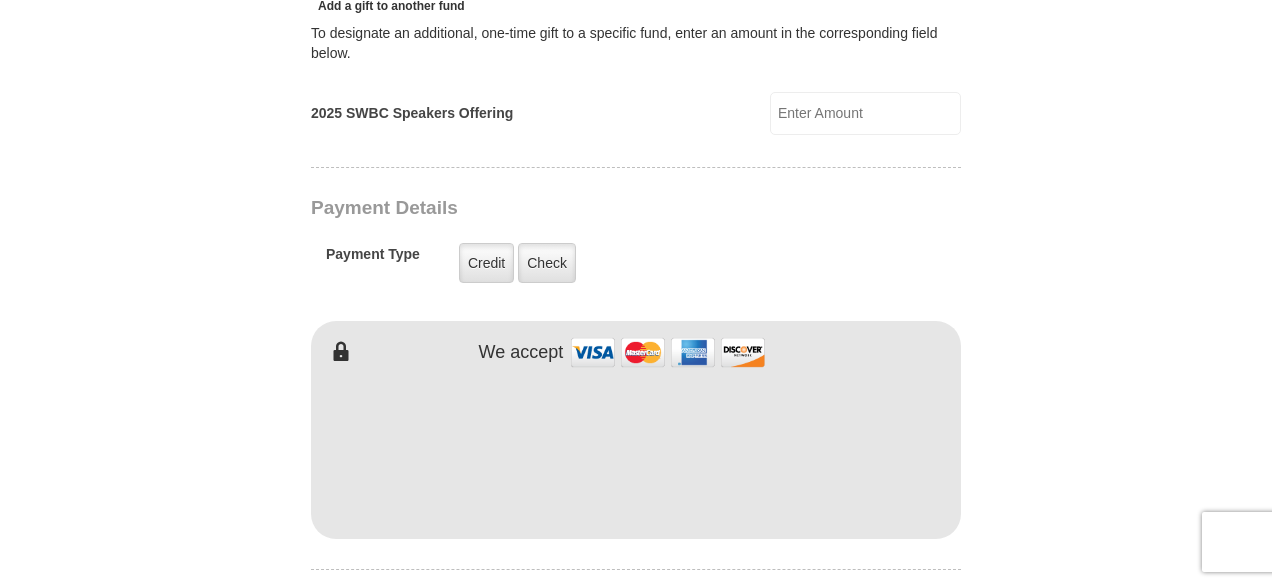 click on "2025 SWBC Speakers Offering" at bounding box center (865, 113) 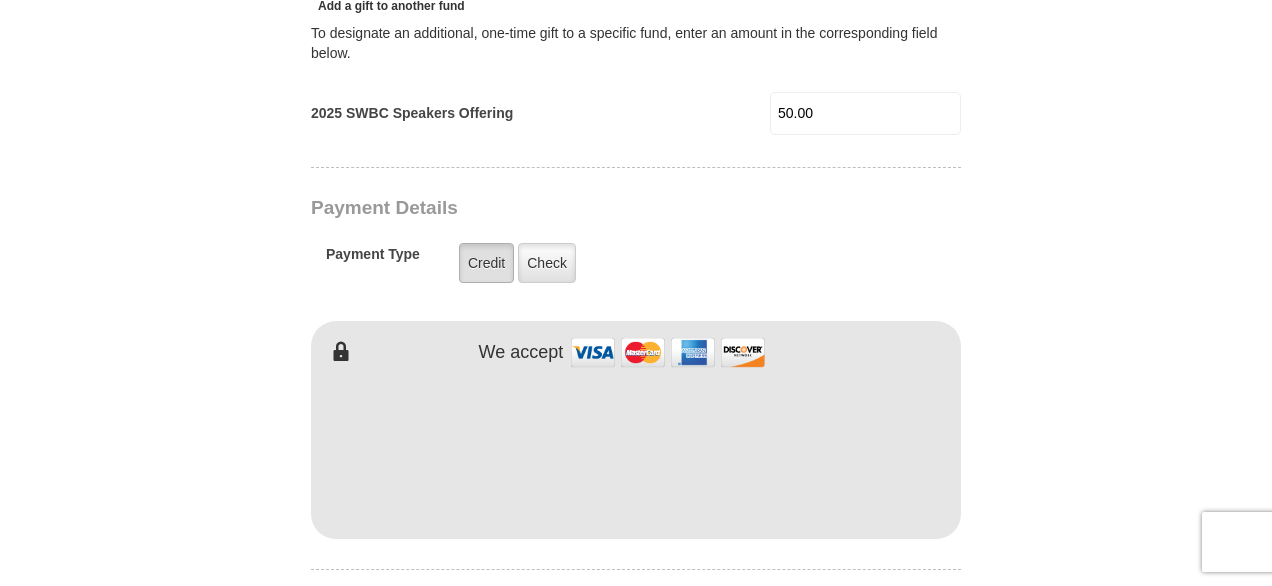 type on "50.00" 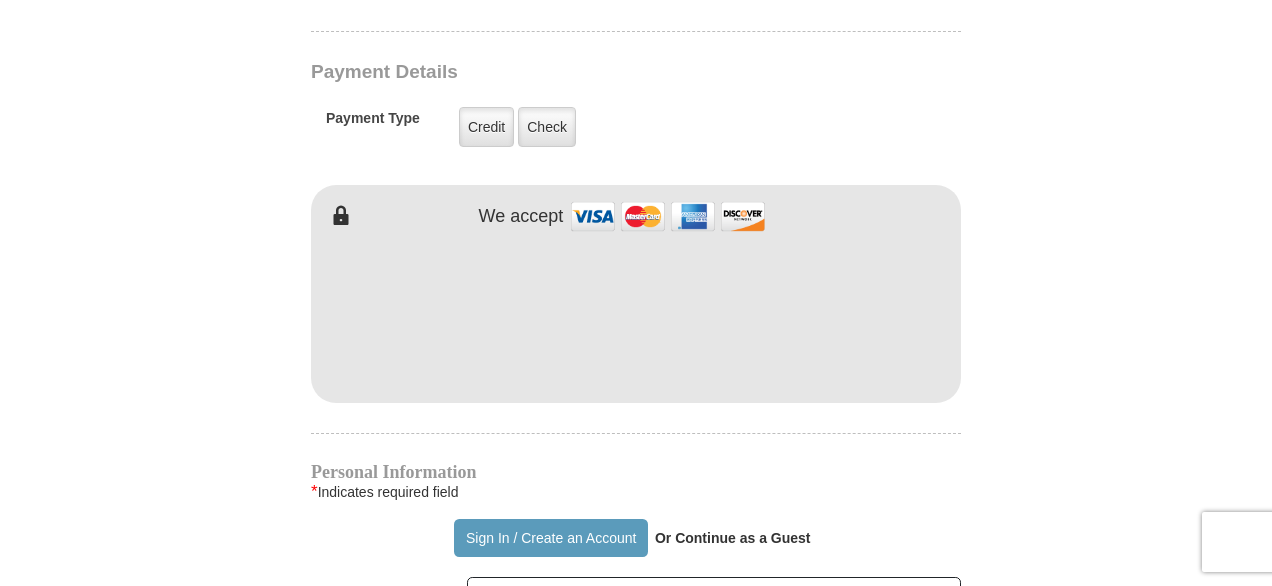 scroll, scrollTop: 1084, scrollLeft: 0, axis: vertical 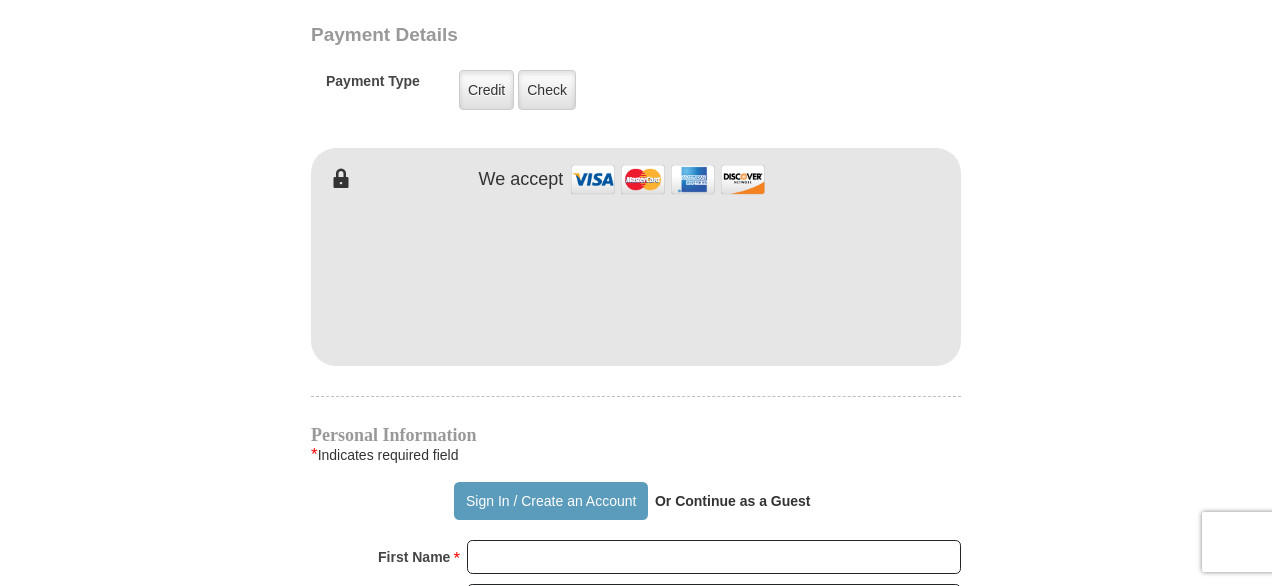 drag, startPoint x: 323, startPoint y: 189, endPoint x: 302, endPoint y: 189, distance: 21 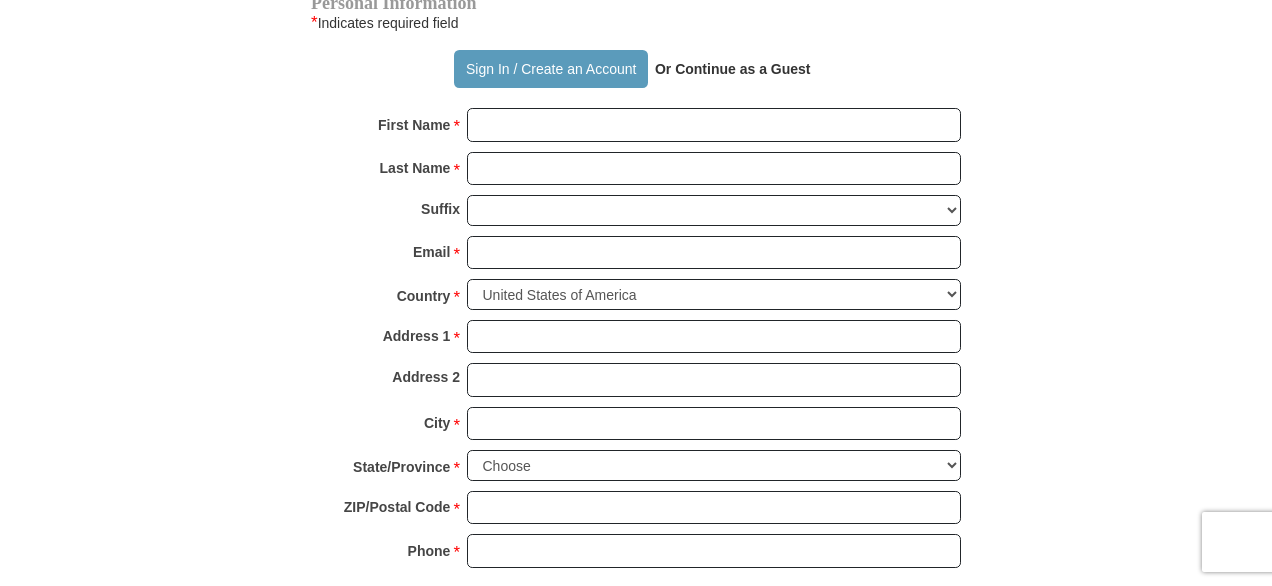 scroll, scrollTop: 1521, scrollLeft: 0, axis: vertical 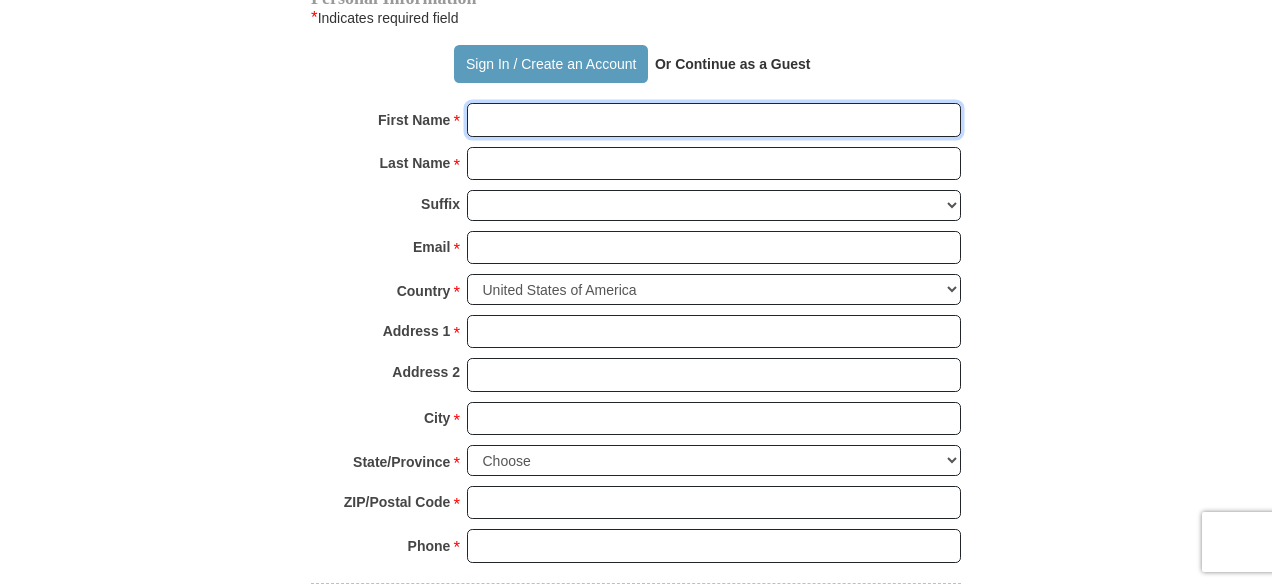 click on "First Name
*" at bounding box center (714, 120) 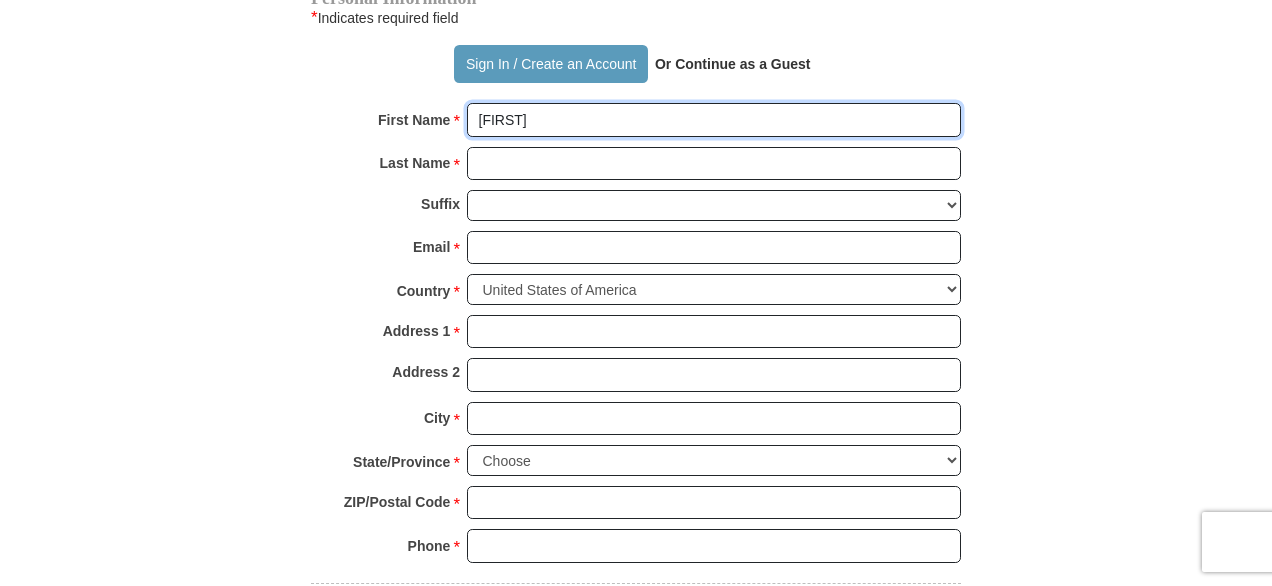 type on "[FIRST]" 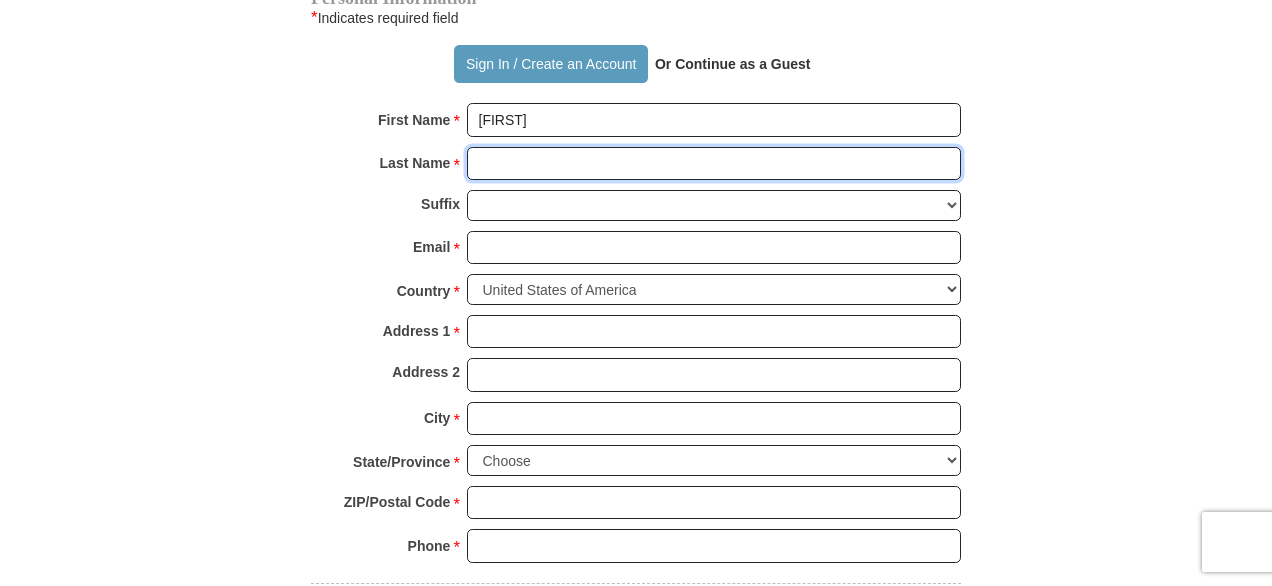 click on "Last Name
*" at bounding box center (714, 164) 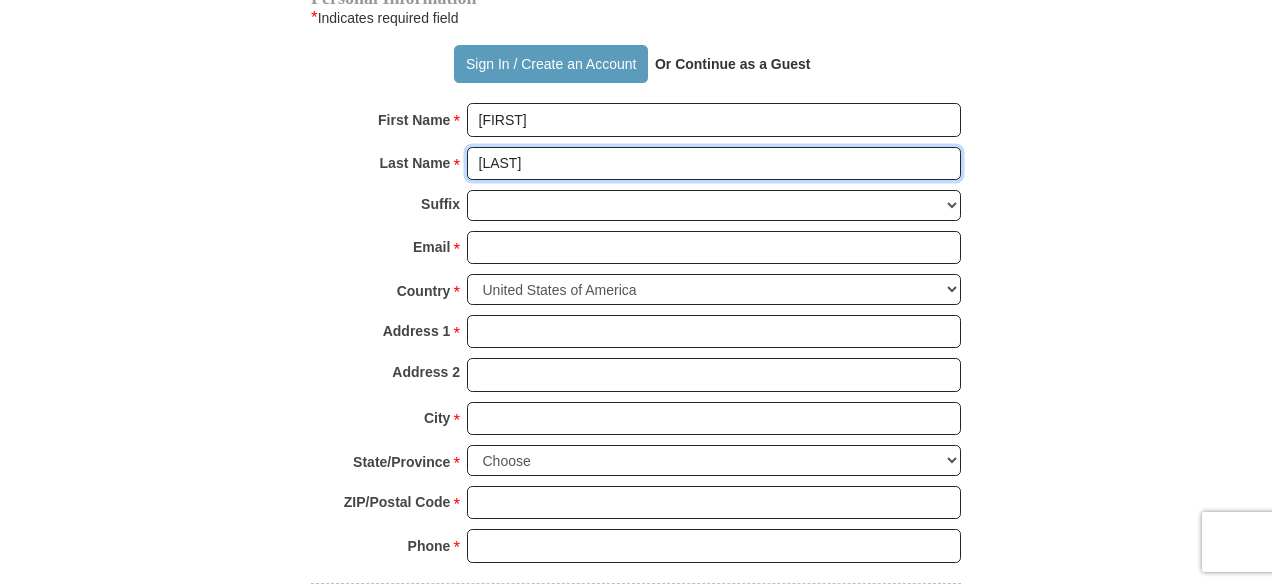 type on "[LAST]" 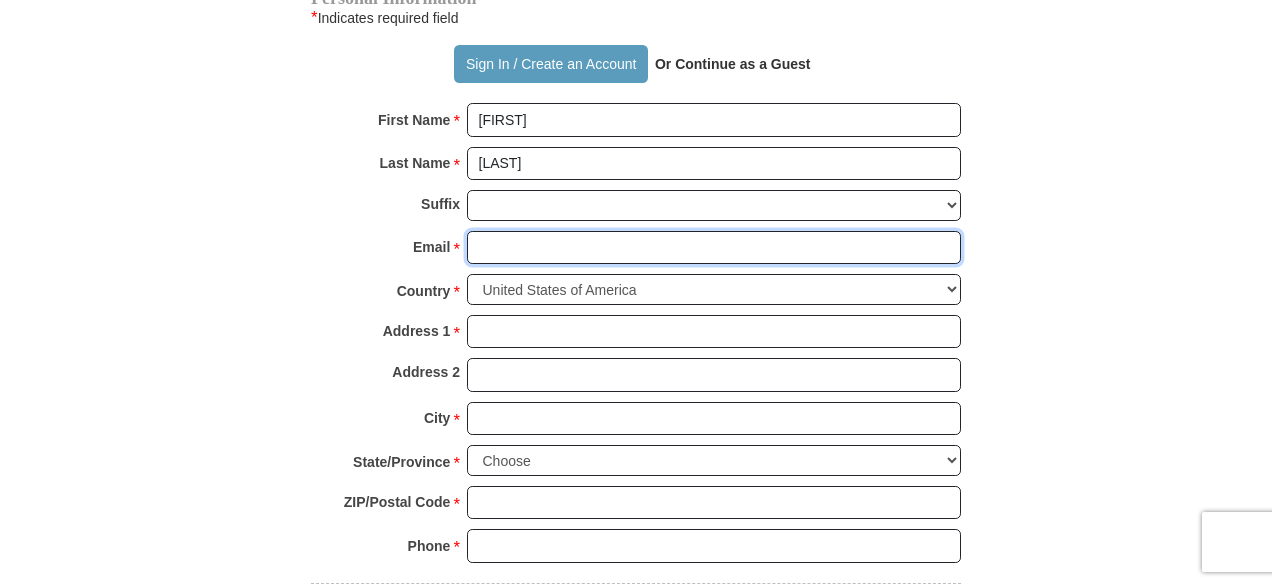 click on "Email
*" at bounding box center [714, 248] 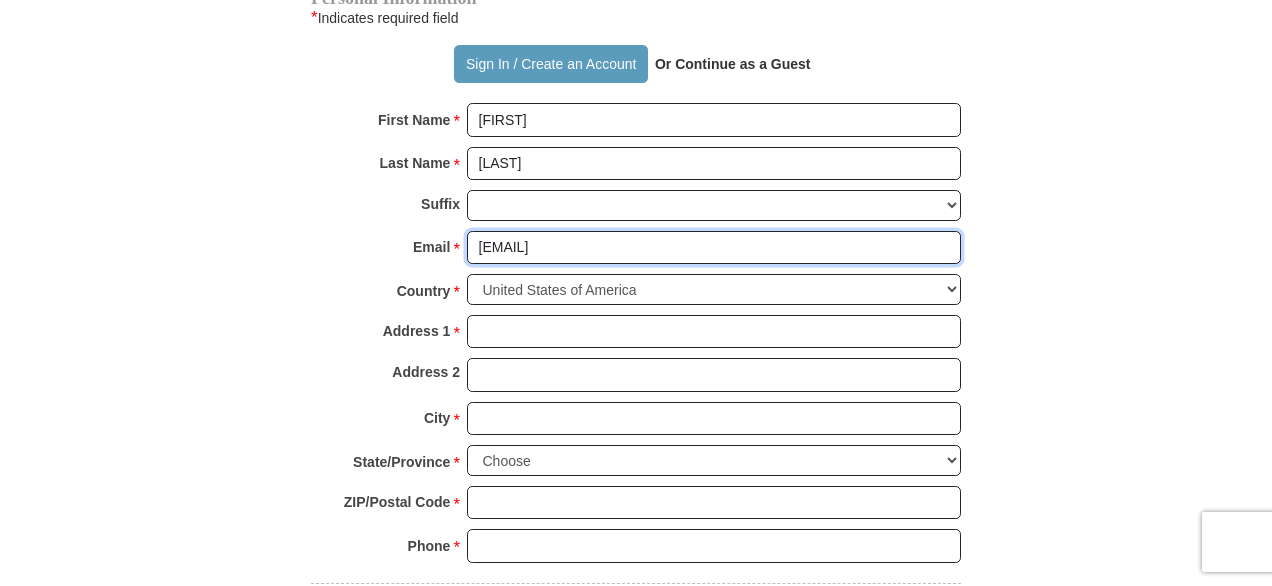 type on "[EMAIL]" 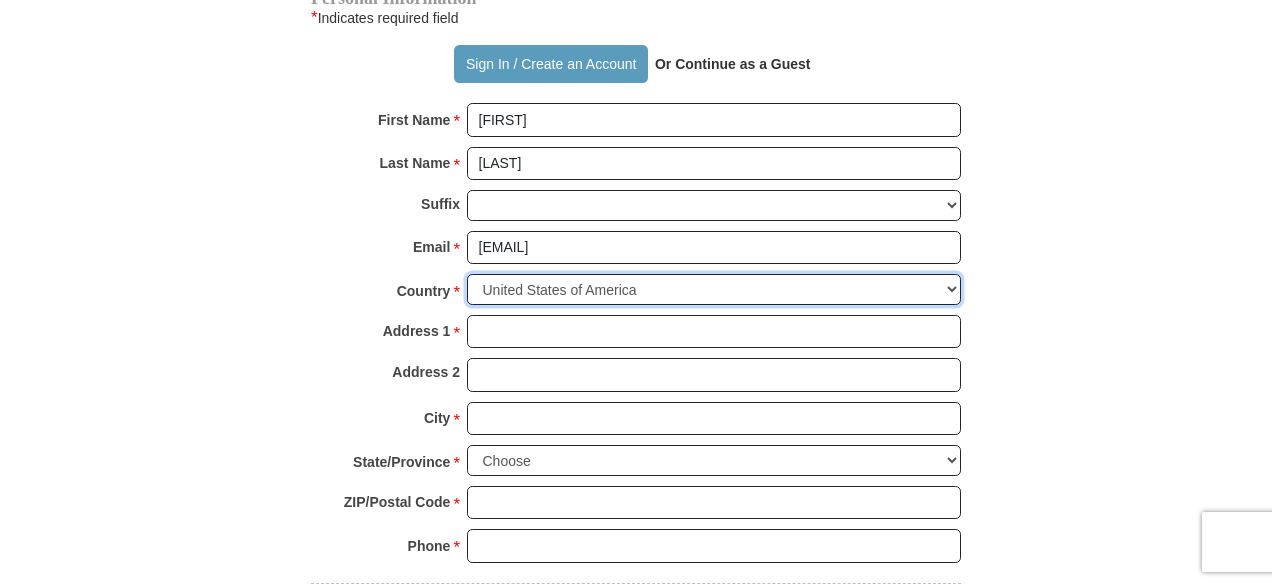 click on "United States of America Canada Antigua and Barbuda Argentina Armenia Aruba Australia Austria Azerbaijan Bahamas Bangladesh Barbados Belarus Belgium Belize Bermuda Bolivia Bosnia and Herzegovina Brazil Bulgaria Cayman Islands Chile China Colombia Costa Rica Croatia Cuba Cyprus Czech Republic Denmark Dominican Republic Ecuador Egypt Estonia Finland France Germany Gibraltar Greece Grenada Guatemala Guyana Hong Kong Hungary Iceland India Indonesia Ireland Israel Italy Jamaica Japan Jordan Kazakhstan Kenya Kuwait Malaysia Mexico Mozambique New Zealand Nigeria Norway Oman Pakistan Paraguay Peoples Democratic Republic of Korea Peru Poland Portugal Puerto Rico Qatar Republic of Georgia Republic of South Korea Romania Russia Saint Vincent and the Grenadines Saudi Arabia Singapore Slovakia Slovenia South Africa Spain Sri Lanka Sweden Switzerland Taiwan Thailand The Netherlands The Philippines Trinidad and Tobago Turkey Ukraine United Arab Emirates United Kingdom United States Minor Outlying Islands Uruguay Uzbekistan" at bounding box center [714, 289] 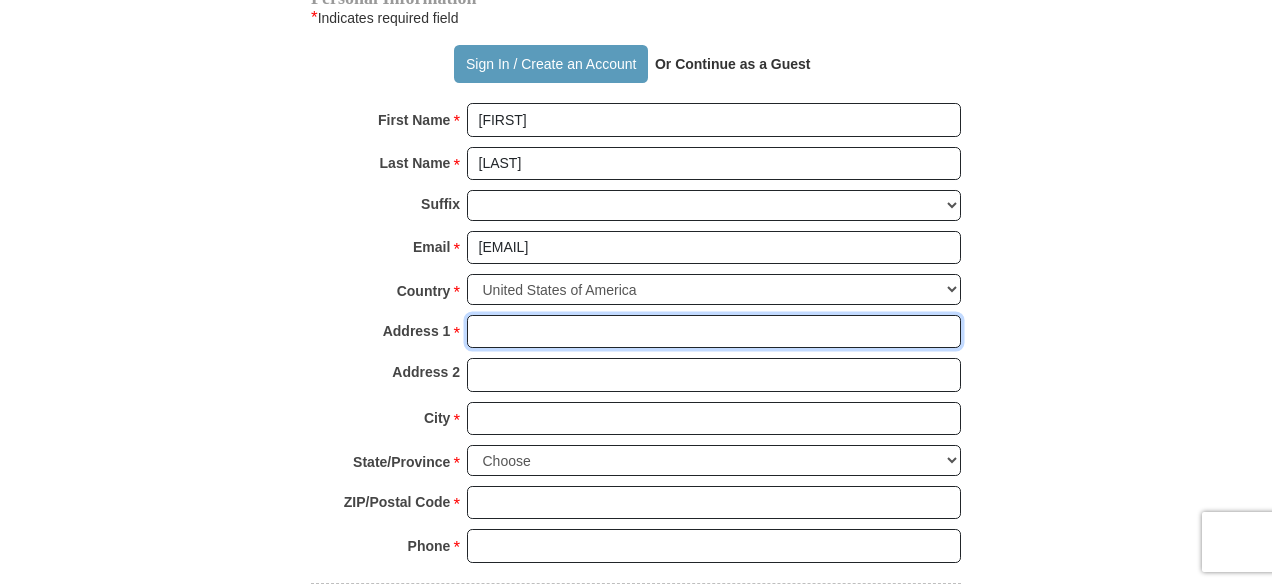 click on "Address 1
*" at bounding box center [714, 332] 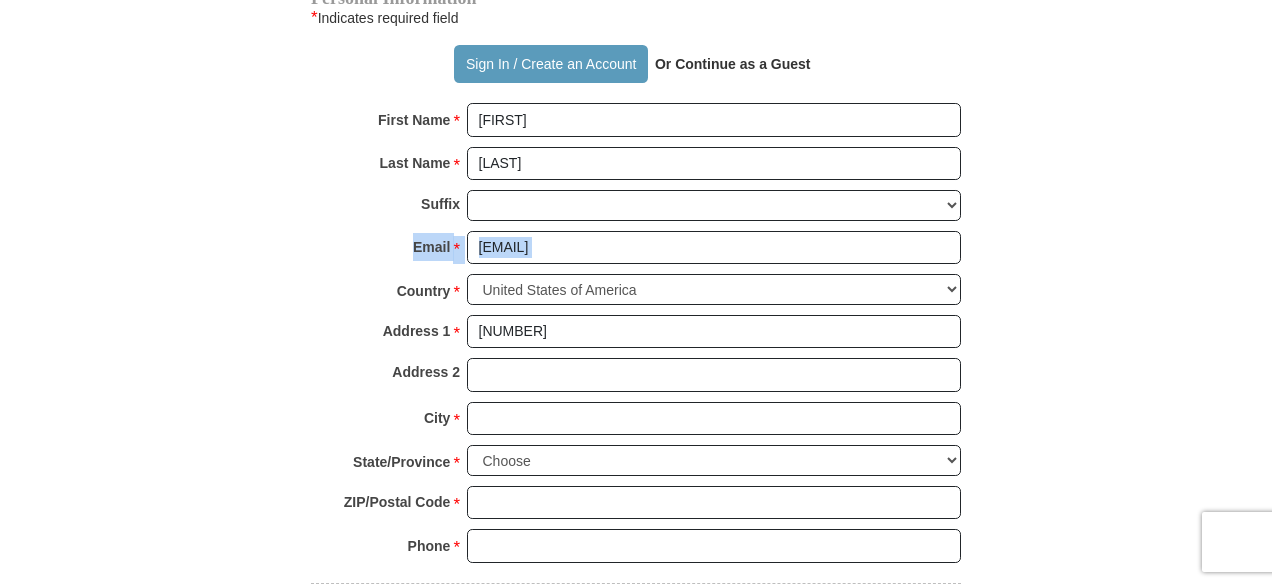 drag, startPoint x: 262, startPoint y: 297, endPoint x: 69, endPoint y: 271, distance: 194.74342 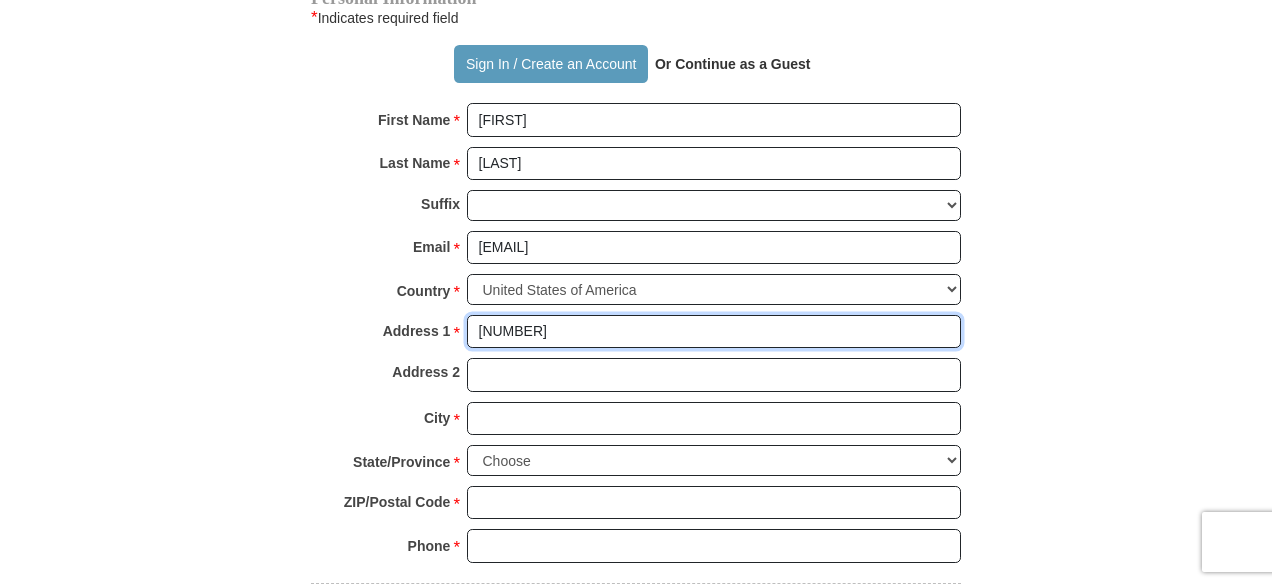 click on "[NUMBER]" at bounding box center [714, 332] 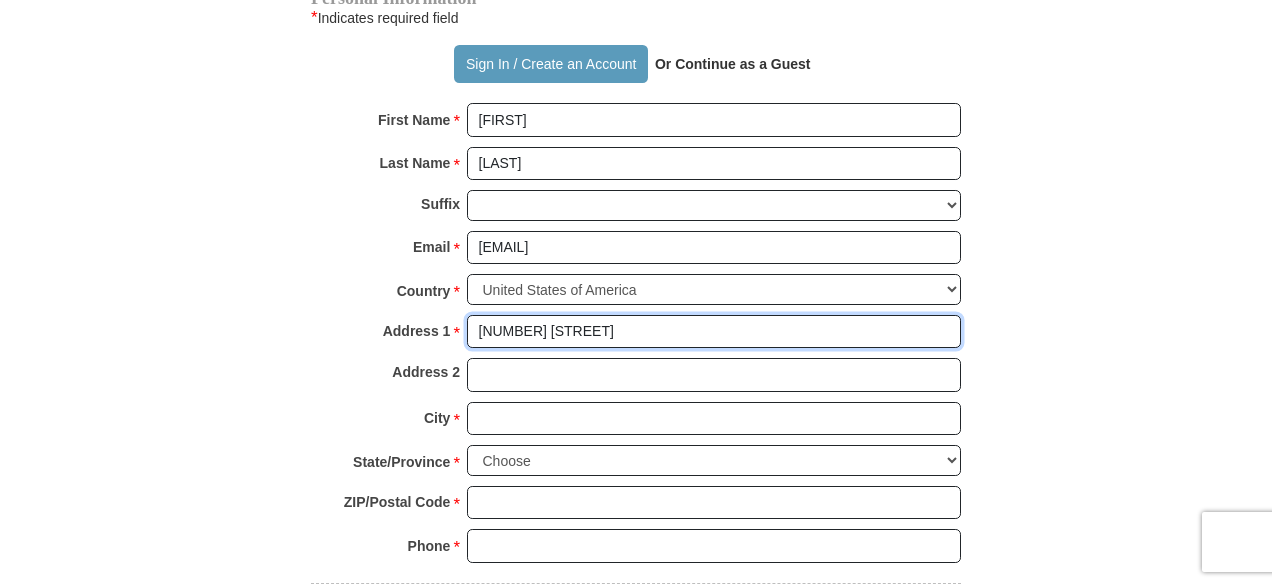 scroll, scrollTop: 1524, scrollLeft: 0, axis: vertical 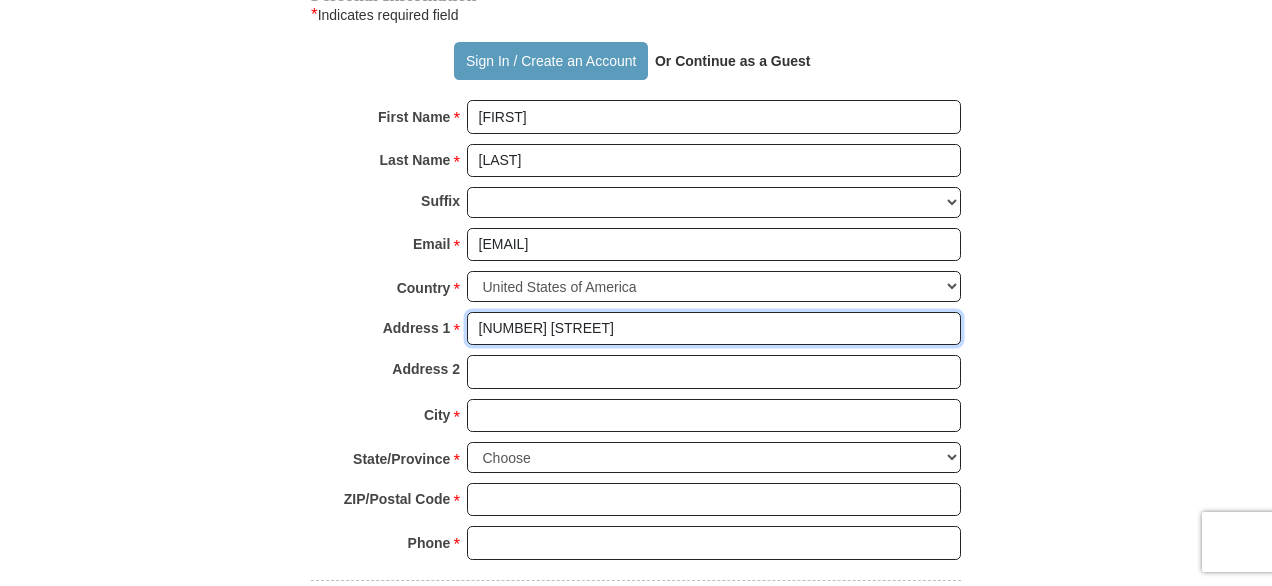 type on "[NUMBER] [STREET]" 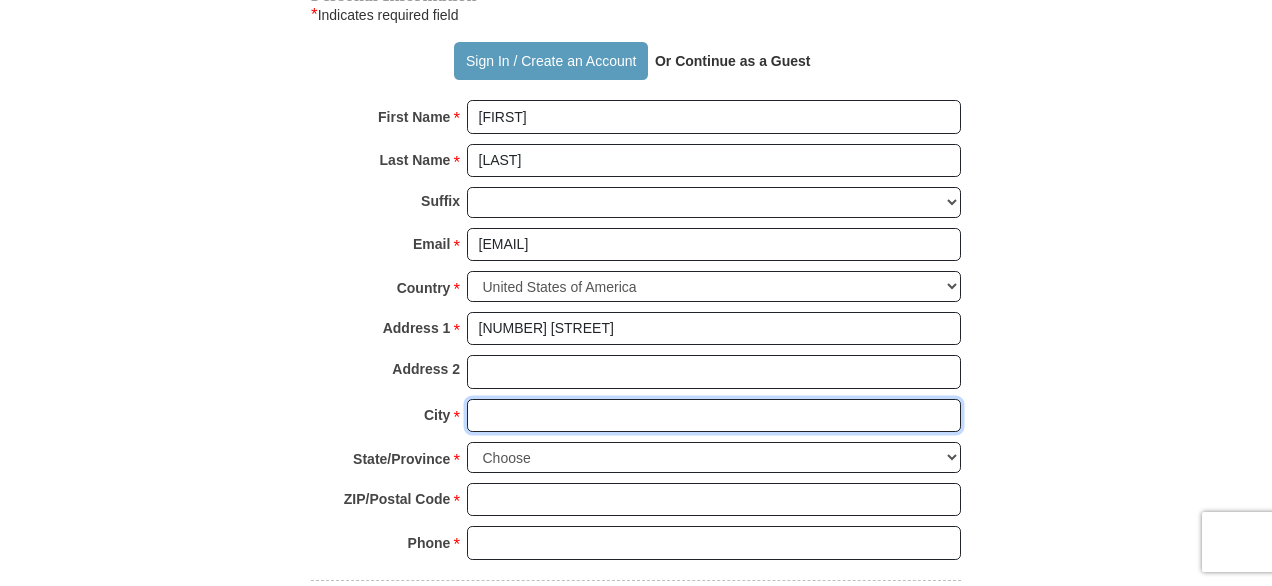 click on "City
*" at bounding box center (714, 416) 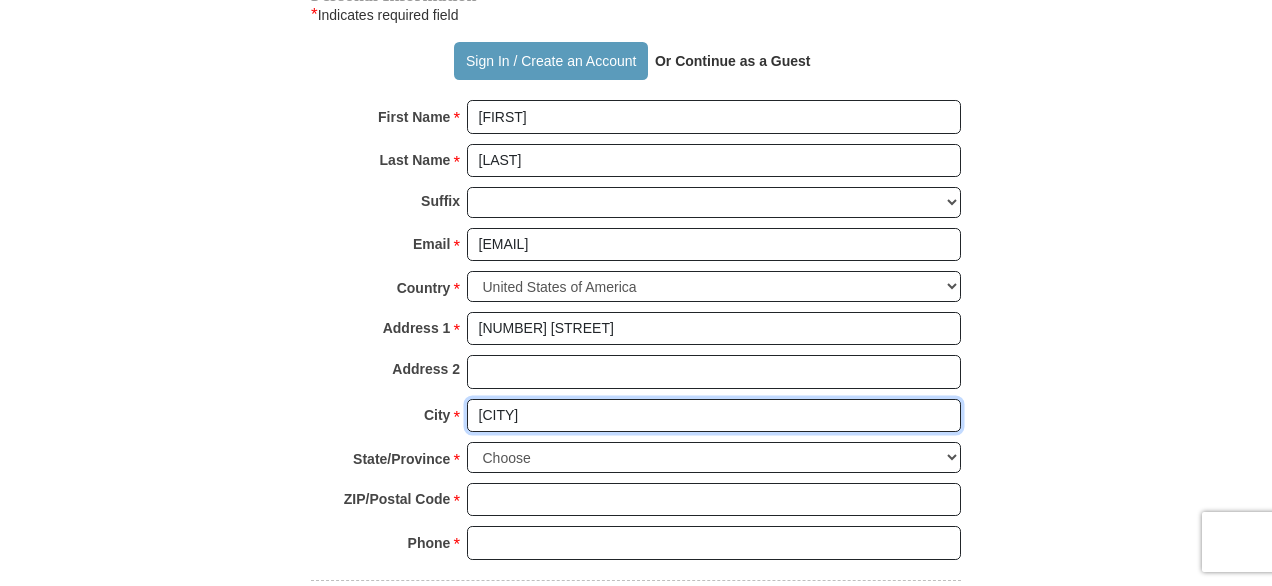 click on "[CITY]" at bounding box center [714, 416] 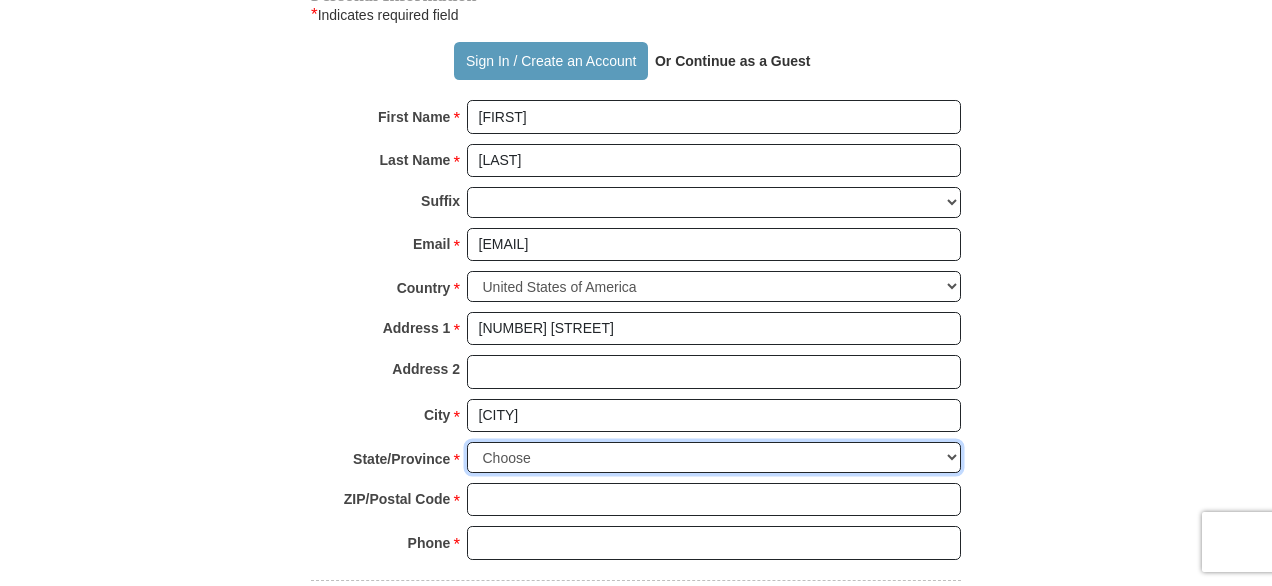 click on "Choose Alabama Alaska American Samoa Arizona Arkansas Armed Forces Americas Armed Forces Europe Armed Forces Pacific California Colorado Connecticut Delaware District of Columbia Federated States of Micronesia Florida Georgia Guam Hawaii Idaho Illinois Indiana Iowa Kansas Kentucky Louisiana Maine Marshall Islands Maryland Massachusetts Michigan Minnesota Mississippi Missouri Montana Nebraska Nevada New Hampshire New Jersey New Mexico New York North Carolina North Dakota Northern Mariana Islands Ohio Oklahoma Oregon Palau Pennsylvania Puerto Rico Rhode Island South Carolina South Dakota Tennessee Texas Utah Vermont Virgin Islands Virginia Washington West Virginia Wisconsin Wyoming" at bounding box center [714, 457] 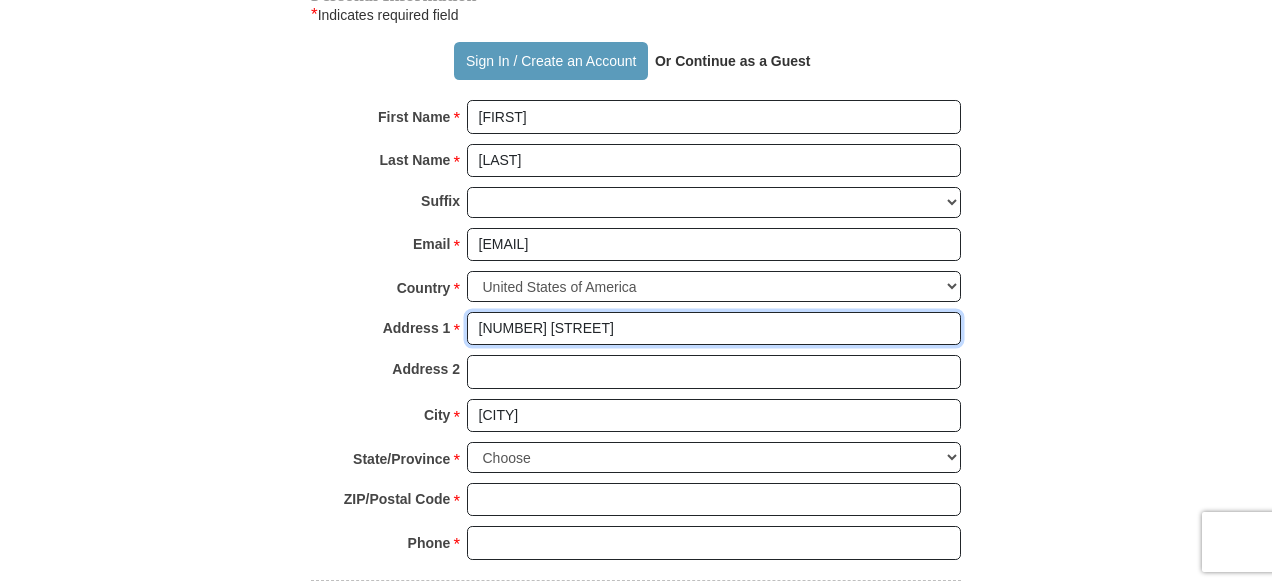 click on "[NUMBER] [STREET]" at bounding box center [714, 329] 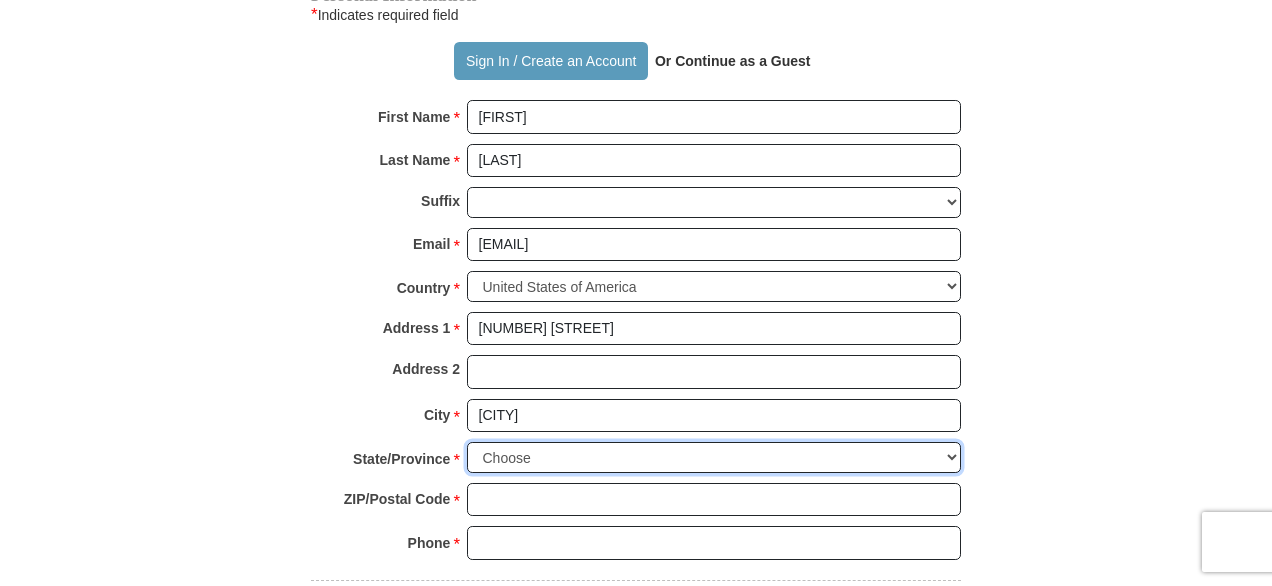 click on "Choose Alabama Alaska American Samoa Arizona Arkansas Armed Forces Americas Armed Forces Europe Armed Forces Pacific California Colorado Connecticut Delaware District of Columbia Federated States of Micronesia Florida Georgia Guam Hawaii Idaho Illinois Indiana Iowa Kansas Kentucky Louisiana Maine Marshall Islands Maryland Massachusetts Michigan Minnesota Mississippi Missouri Montana Nebraska Nevada New Hampshire New Jersey New Mexico New York North Carolina North Dakota Northern Mariana Islands Ohio Oklahoma Oregon Palau Pennsylvania Puerto Rico Rhode Island South Carolina South Dakota Tennessee Texas Utah Vermont Virgin Islands Virginia Washington West Virginia Wisconsin Wyoming" at bounding box center (714, 457) 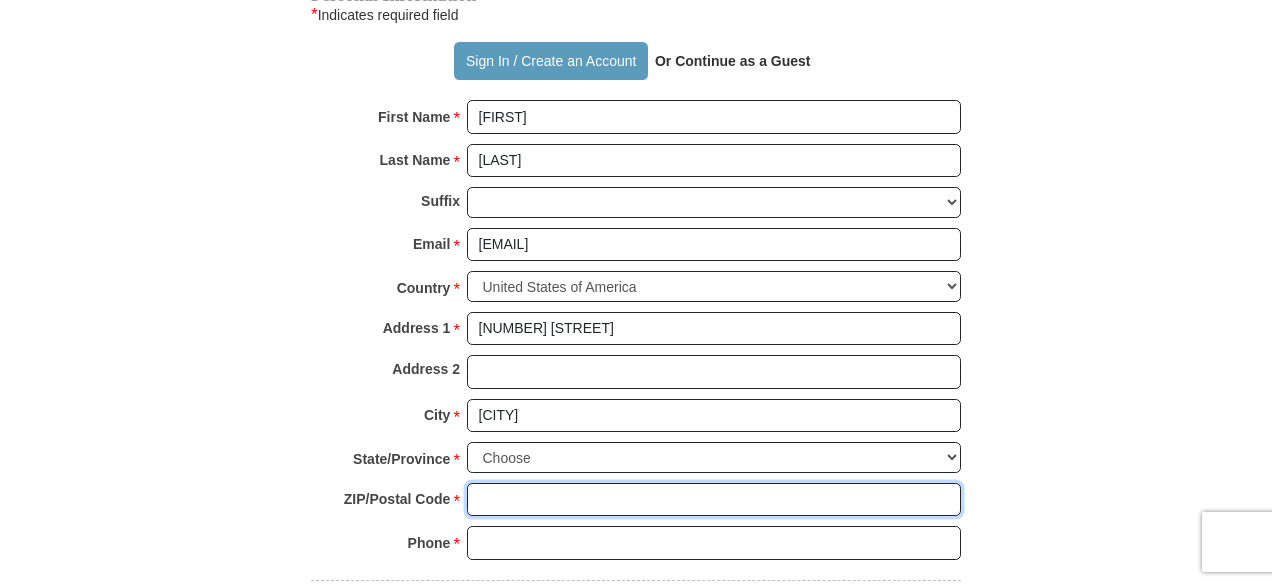 click on "ZIP/Postal Code
*" at bounding box center [714, 500] 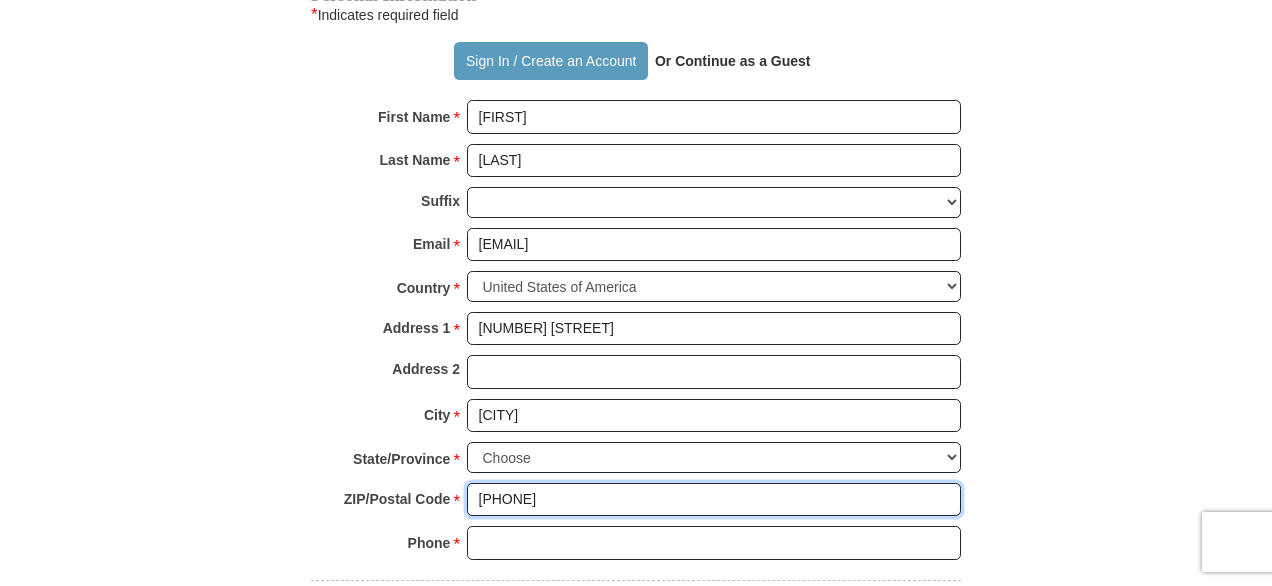type on "[PHONE]" 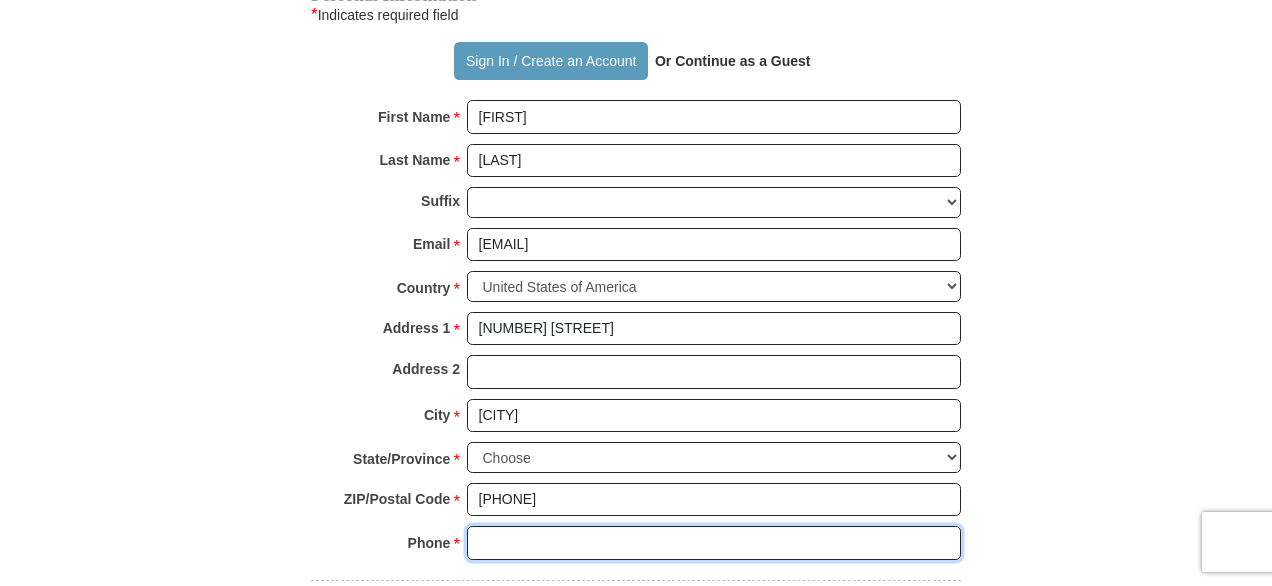 click on "Phone
*
*" at bounding box center (714, 543) 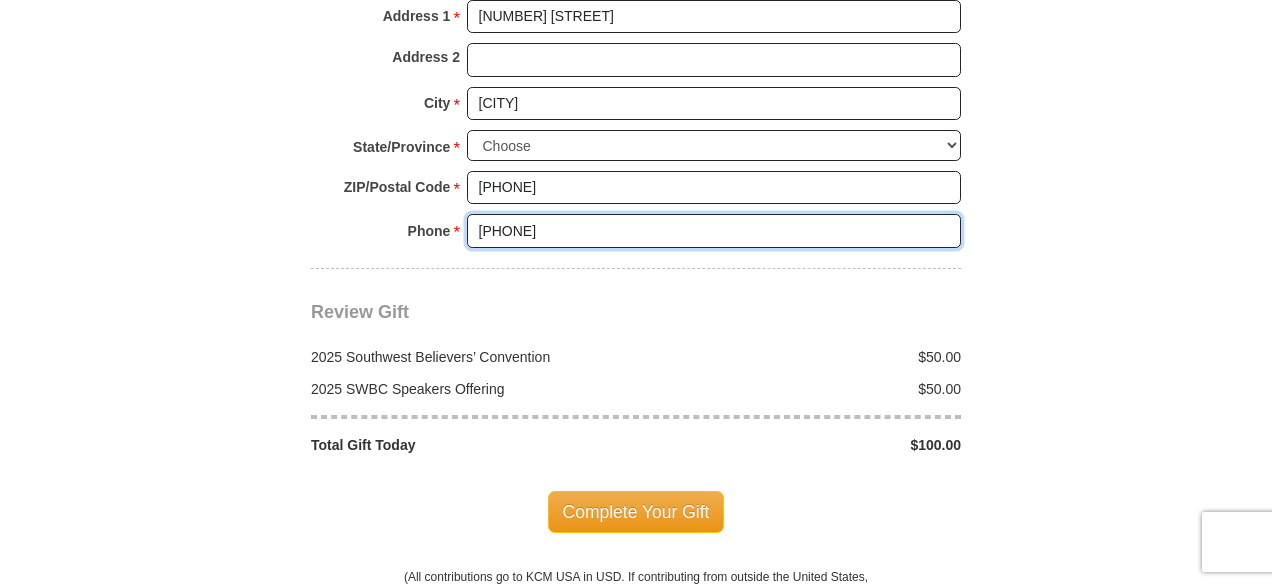 scroll, scrollTop: 1878, scrollLeft: 0, axis: vertical 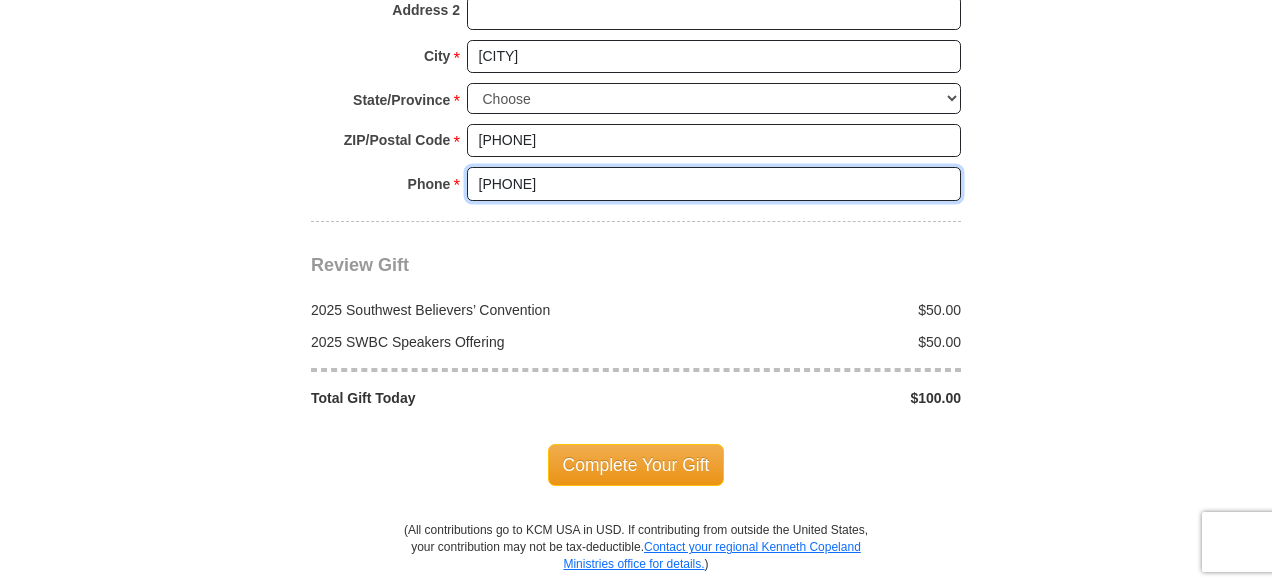 type on "[PHONE]" 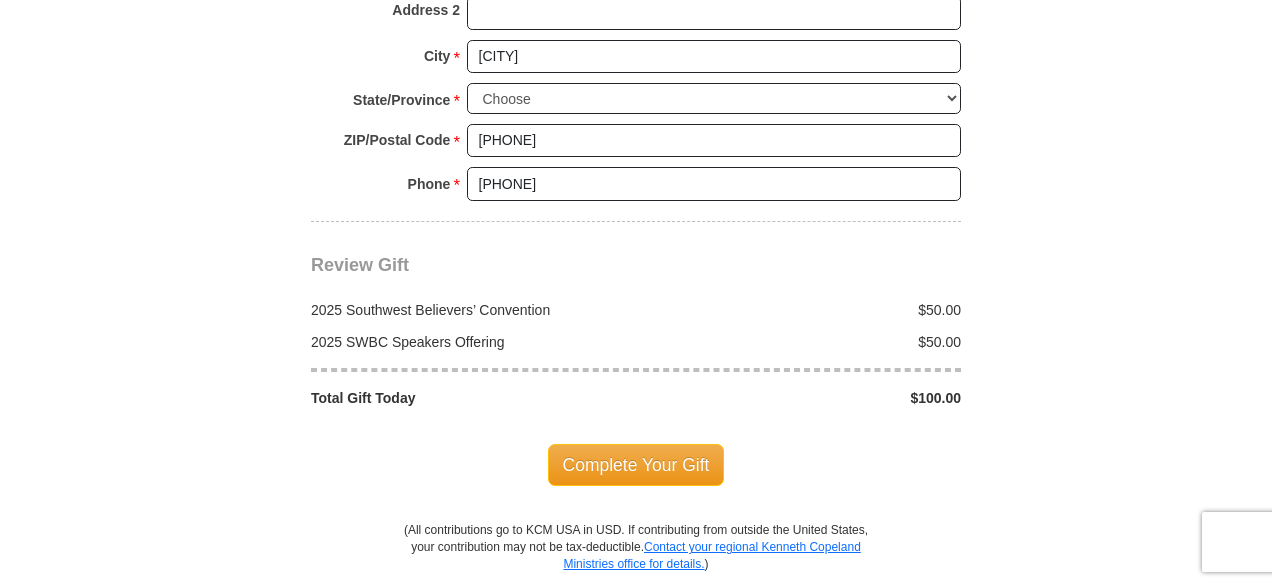 click on "$50.00" at bounding box center (804, 310) 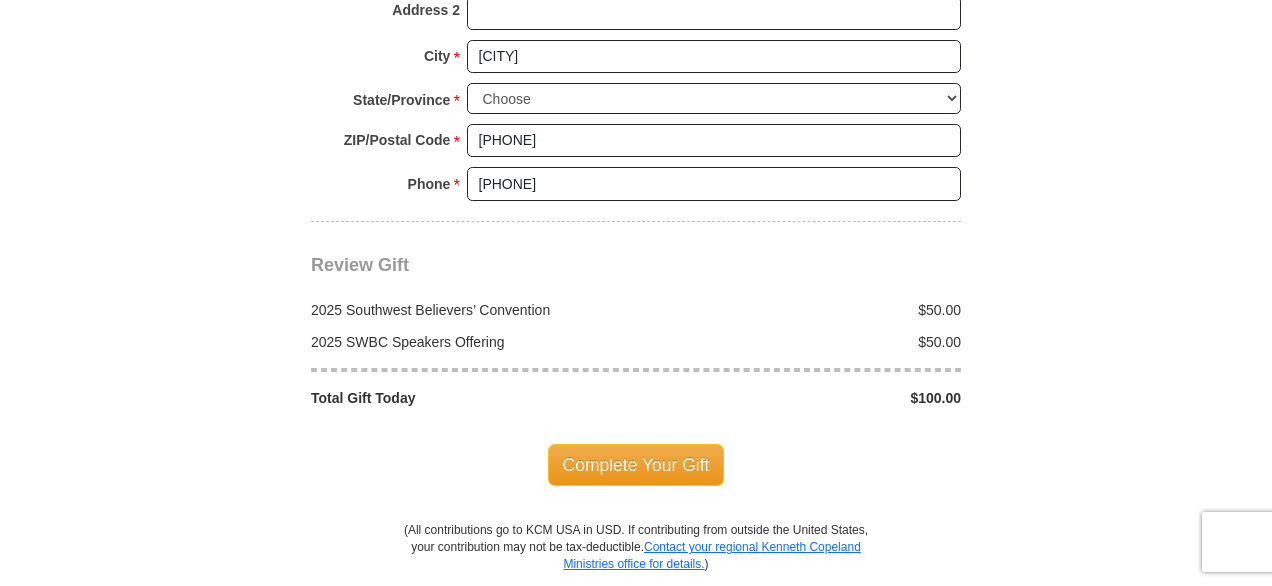 click on "$50.00" at bounding box center (804, 310) 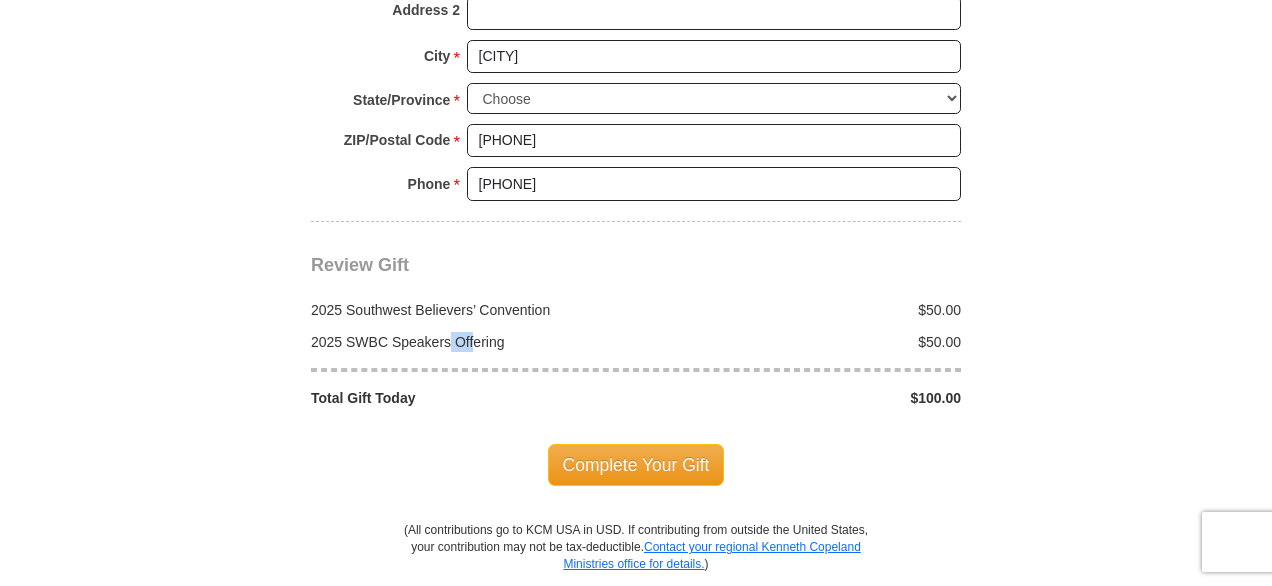 drag, startPoint x: 480, startPoint y: 318, endPoint x: 498, endPoint y: 317, distance: 18.027756 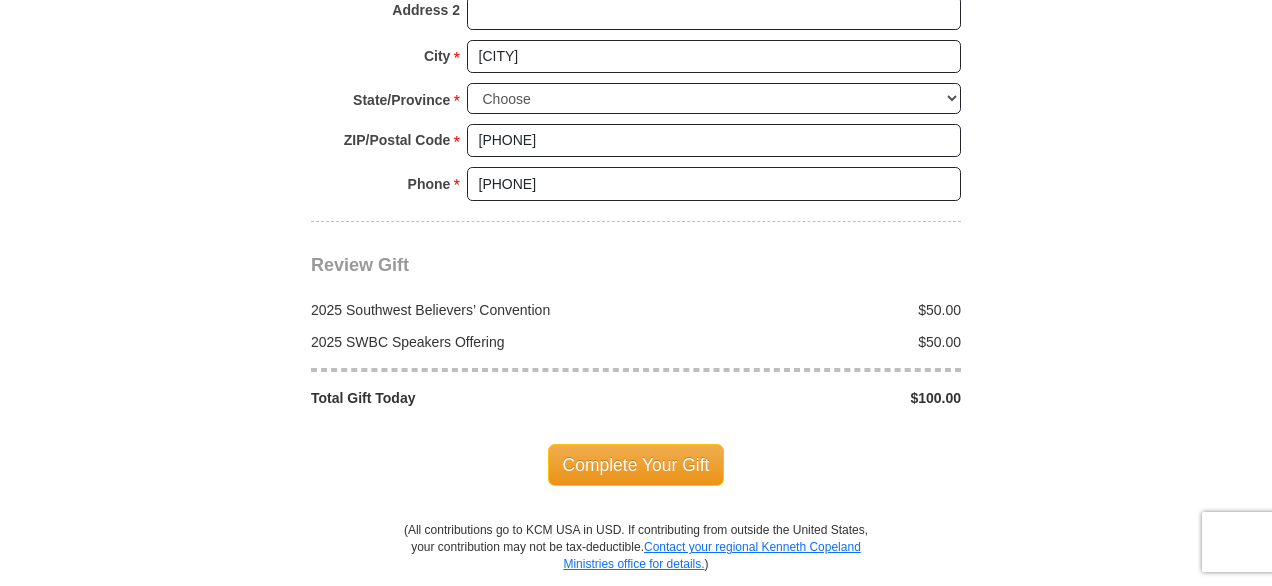 drag, startPoint x: 544, startPoint y: 318, endPoint x: 566, endPoint y: 317, distance: 22.022715 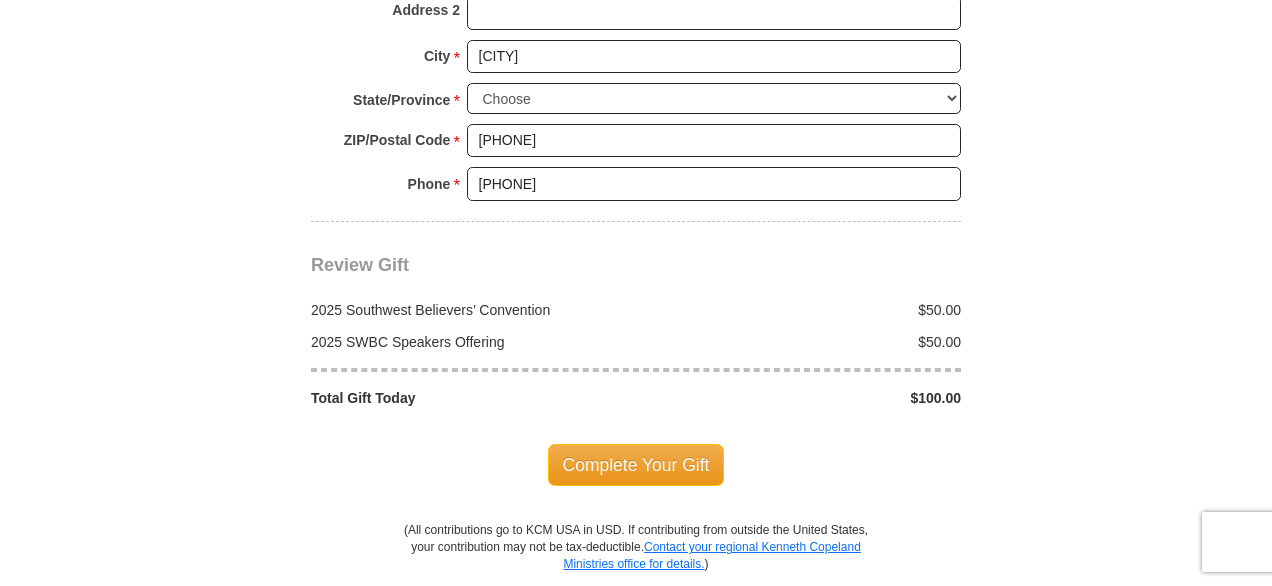 click on "2025 Southwest Believers’ Convention
When you give, you're helping us accomplish our God-given mission of maturing believers all over the world in the use of their faith—using every available voice. We're committed to broadcasting the voice of victory via live events, television, radio, podcasts, websites, social media and much more. One Word from God can change someone’s life forever, and you can be a part of making it happen! Help people experience how one word from God can change their lives—forever!
Select Giving Amount
Amount must be a valid number
$25" at bounding box center (636, -597) 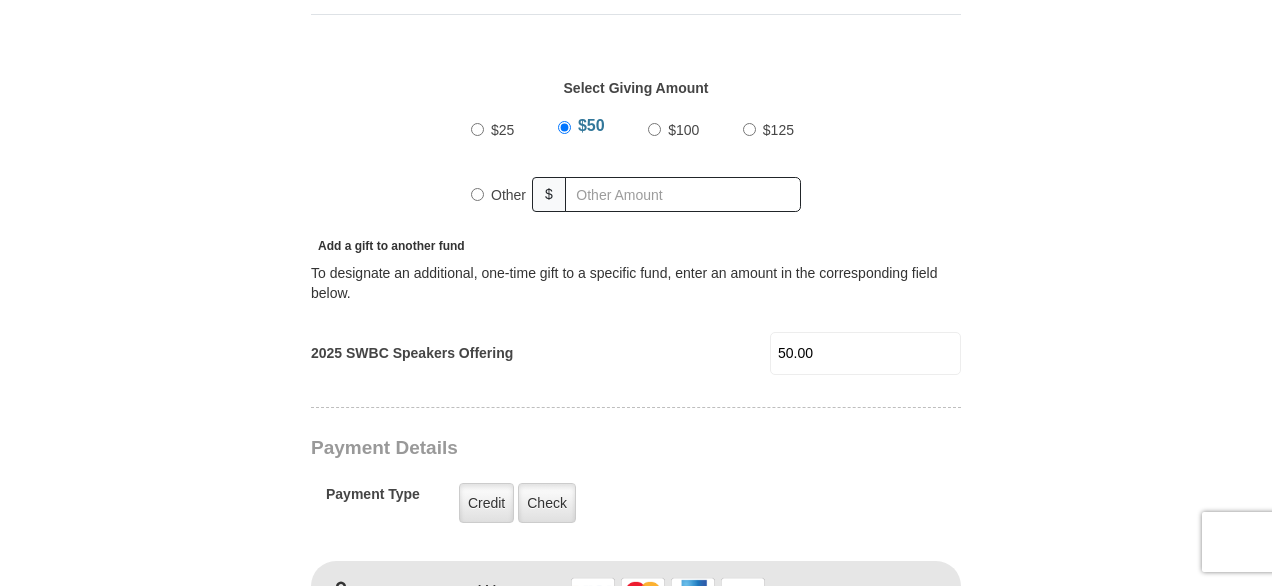 scroll, scrollTop: 650, scrollLeft: 0, axis: vertical 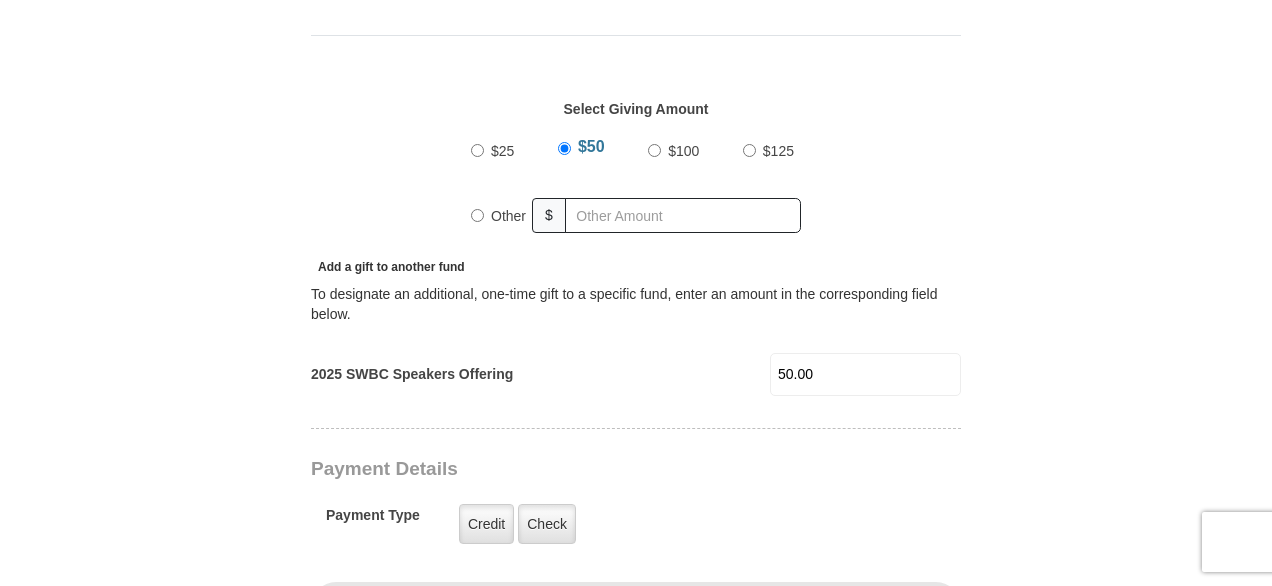 click on "50.00" at bounding box center [865, 374] 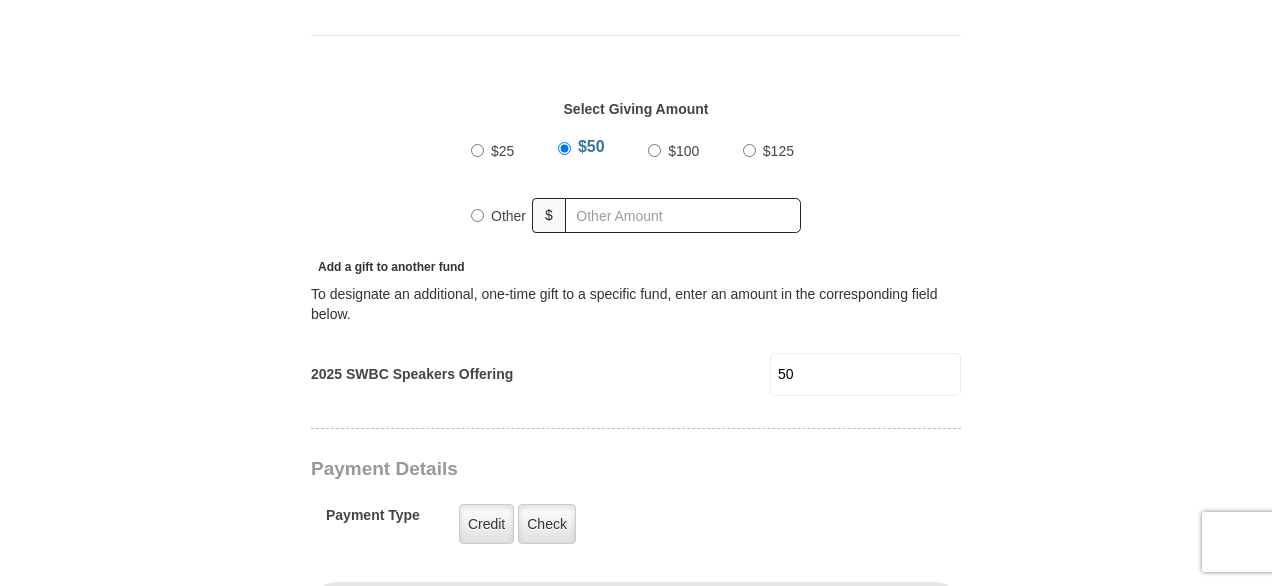 type on "5" 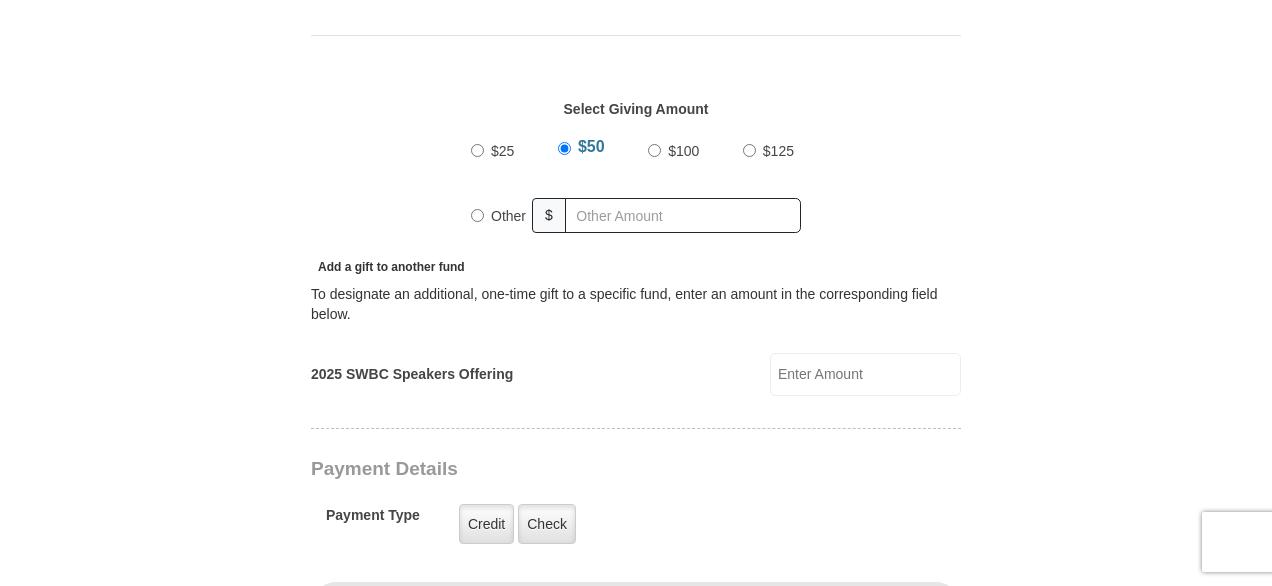 type 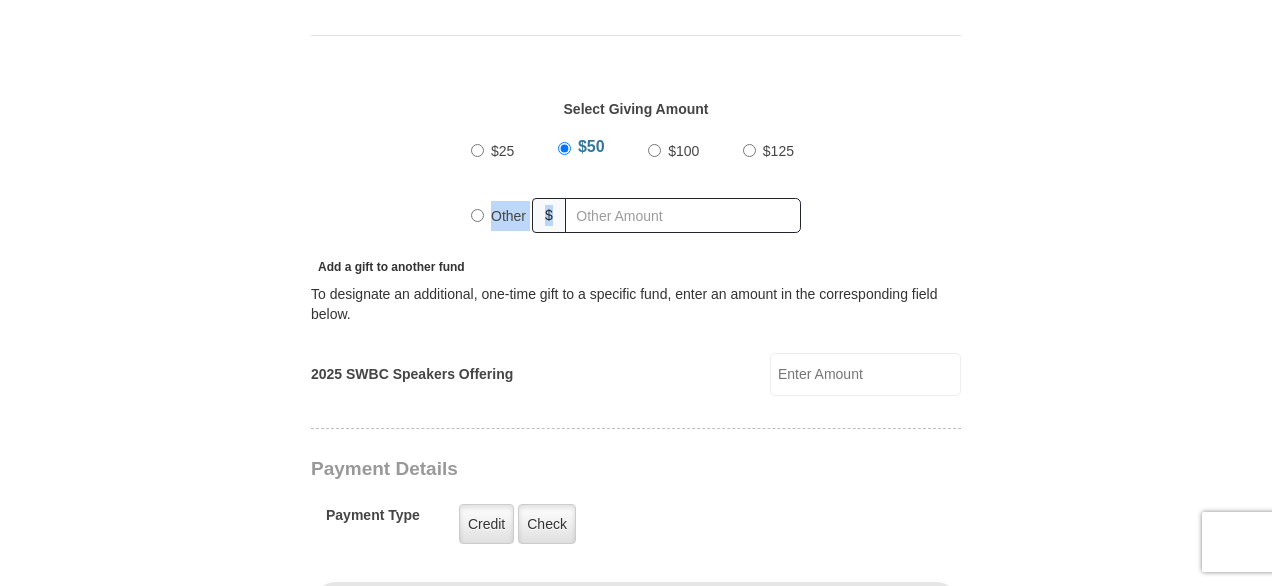 drag, startPoint x: 1269, startPoint y: 145, endPoint x: 1254, endPoint y: 240, distance: 96.17692 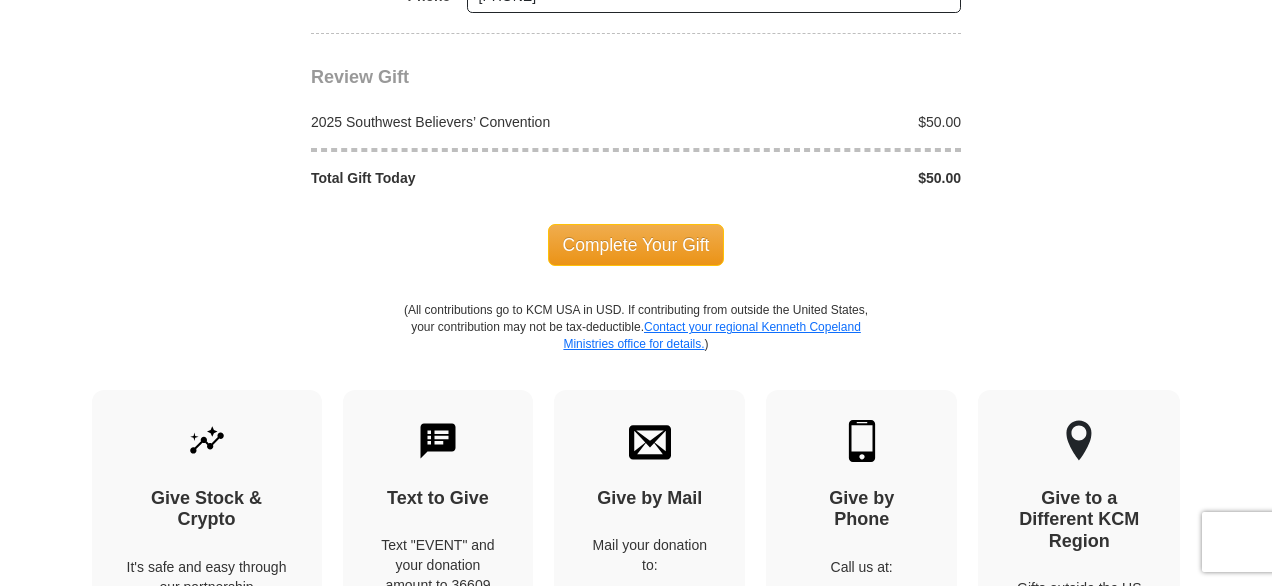 scroll, scrollTop: 2087, scrollLeft: 0, axis: vertical 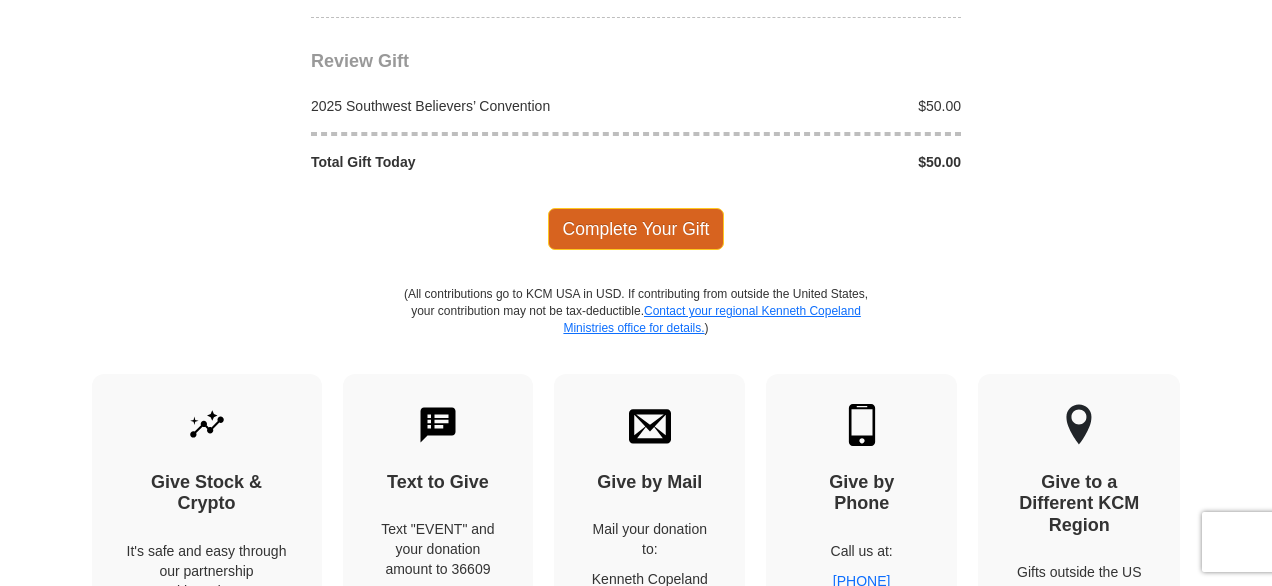 click on "Complete Your Gift" at bounding box center [636, 229] 